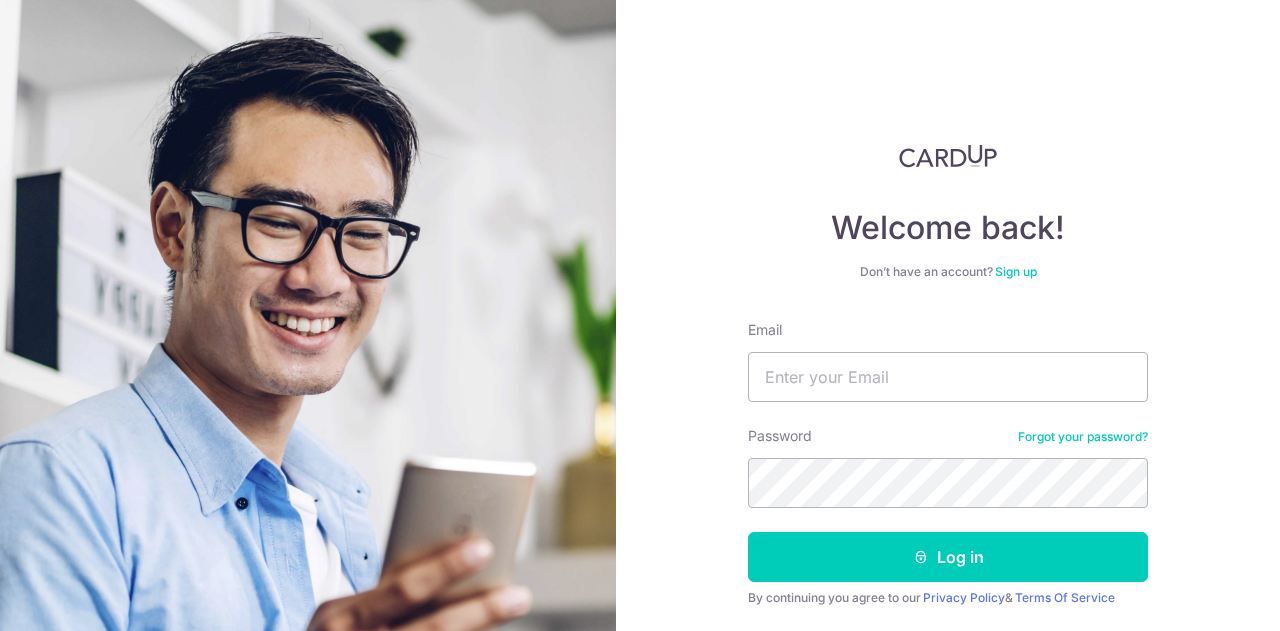 scroll, scrollTop: 0, scrollLeft: 0, axis: both 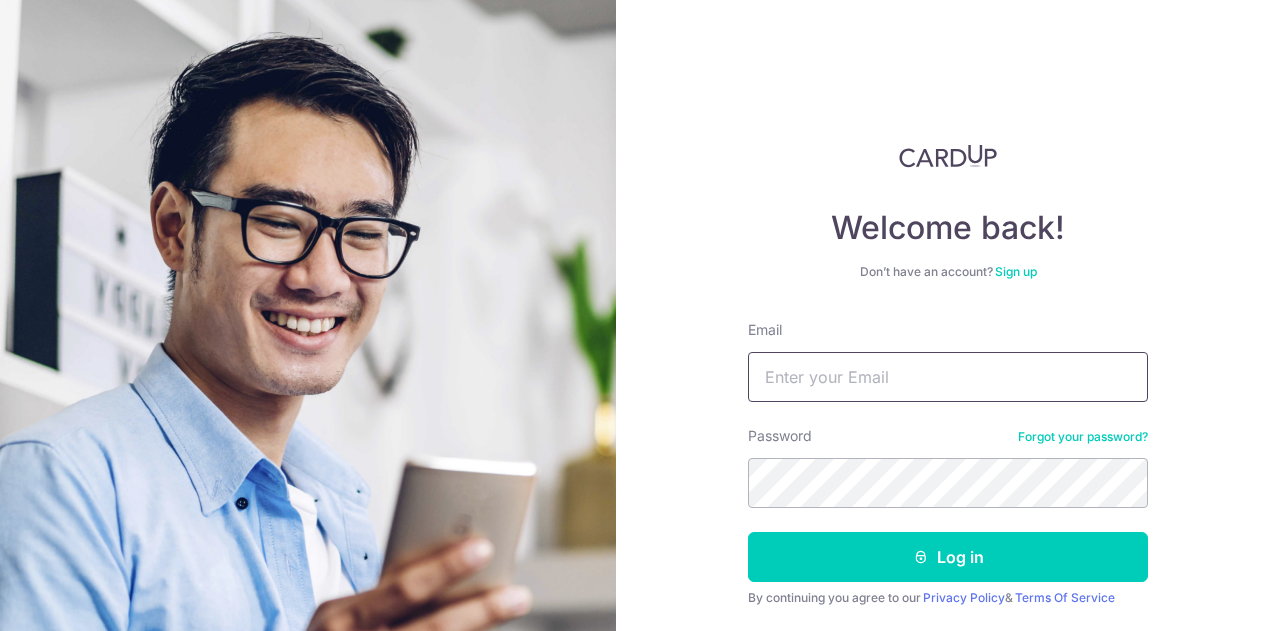 click on "Email" at bounding box center (948, 377) 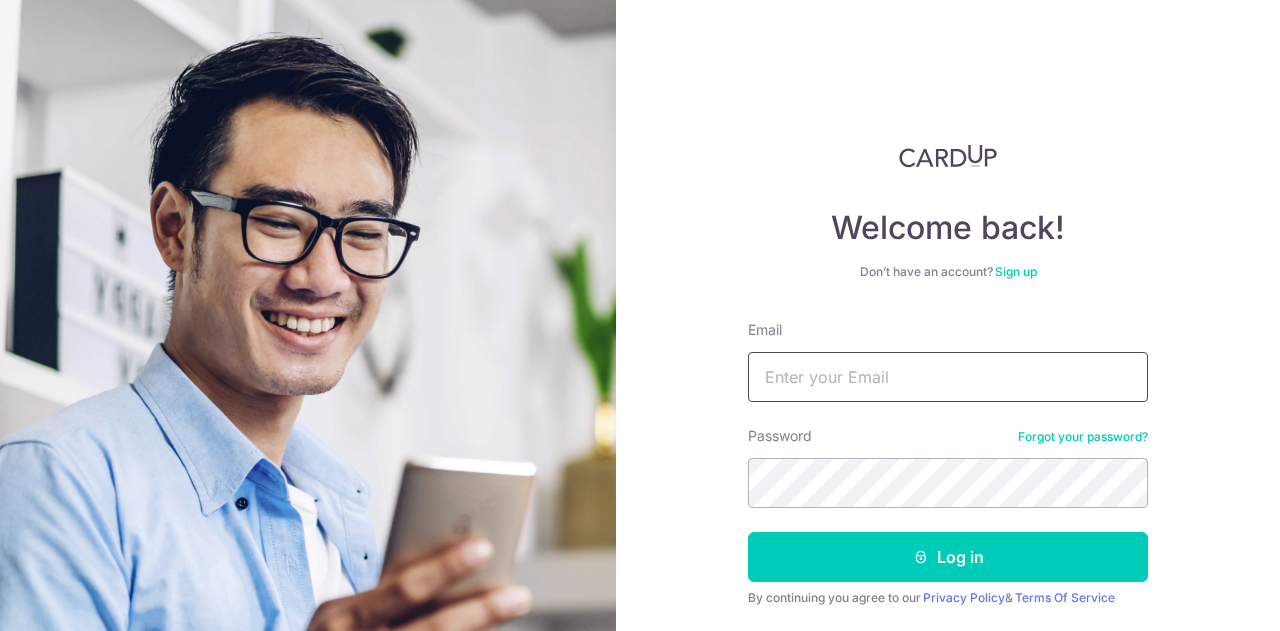type on "hyquek@gmail.com" 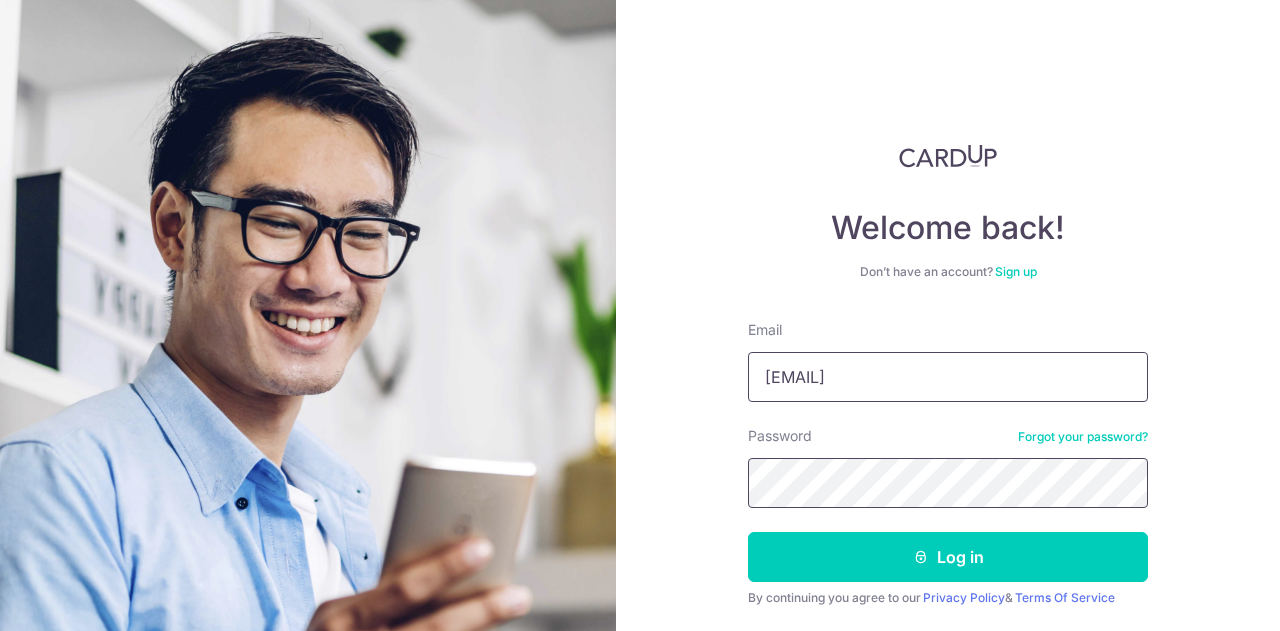 click on "Log in" at bounding box center (948, 557) 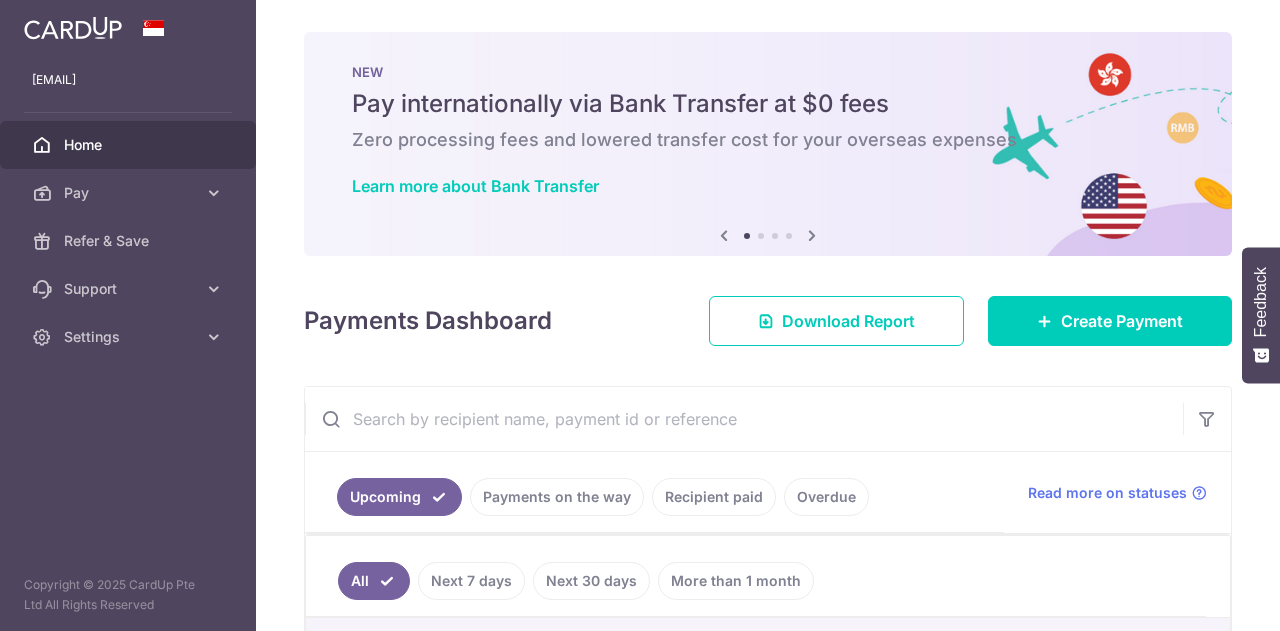 scroll, scrollTop: 0, scrollLeft: 0, axis: both 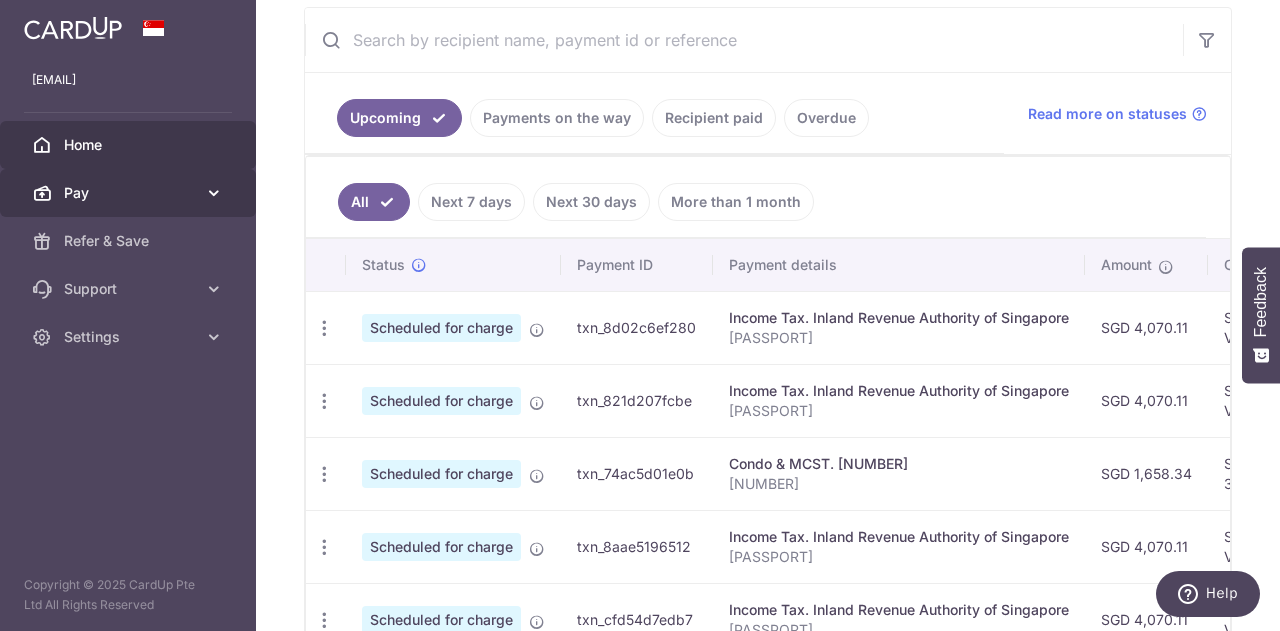 click on "Pay" at bounding box center [130, 193] 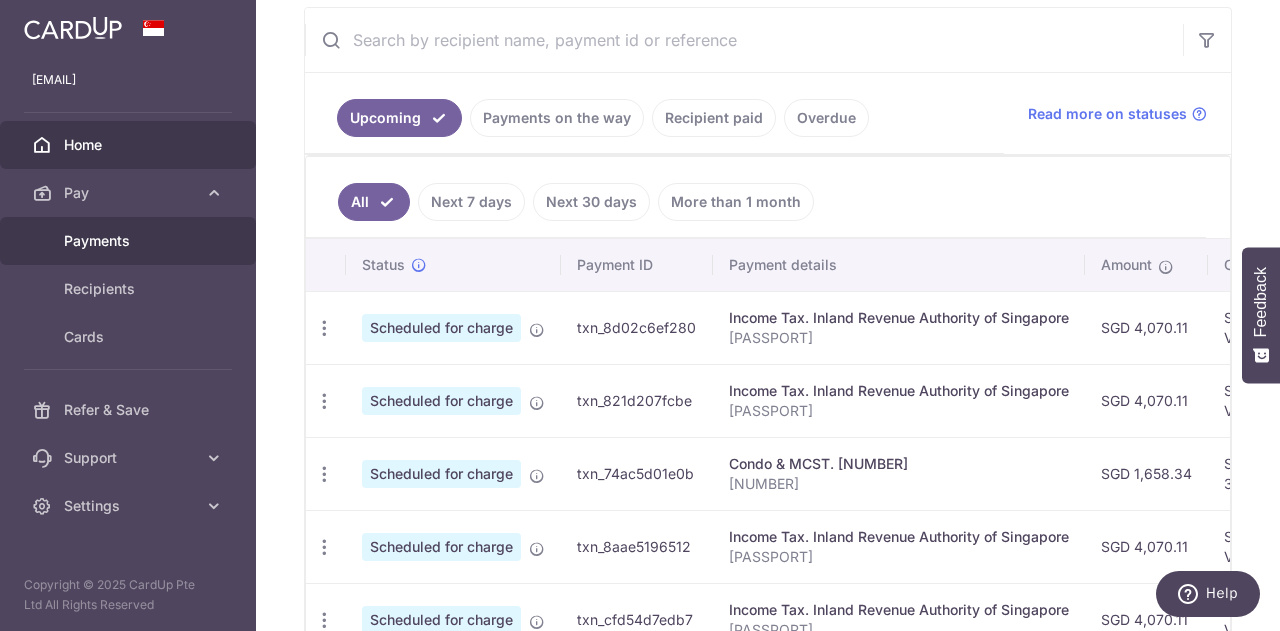 click on "Payments" at bounding box center [128, 241] 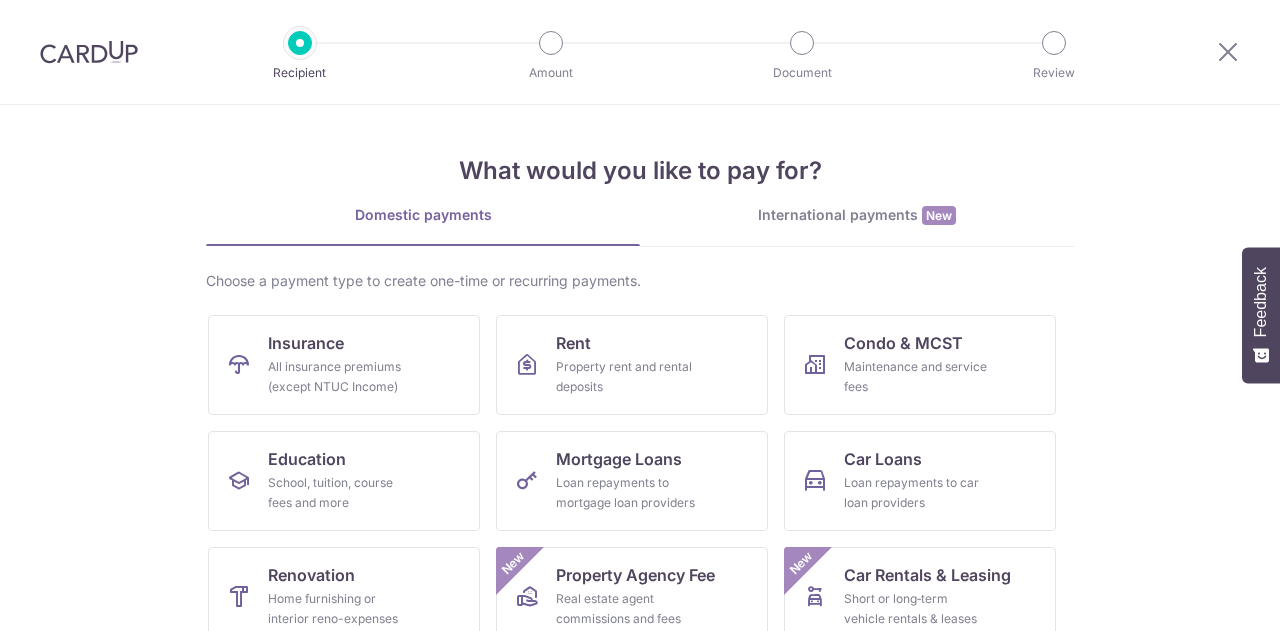 scroll, scrollTop: 0, scrollLeft: 0, axis: both 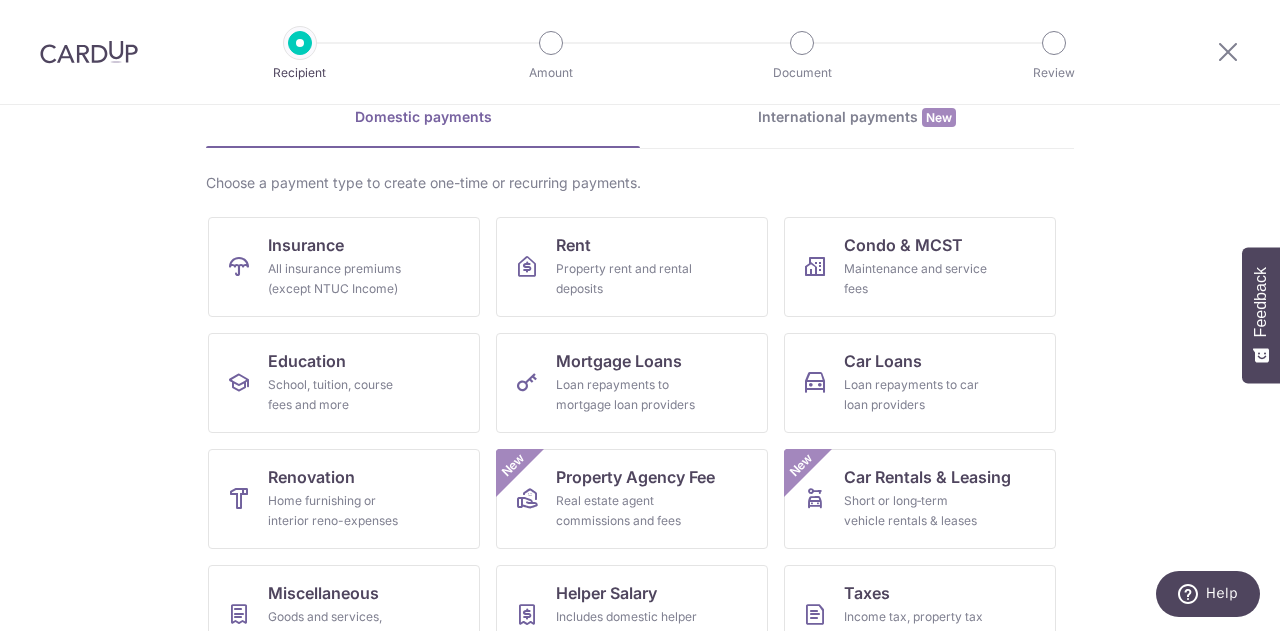 click on "International payments
New" at bounding box center [857, 127] 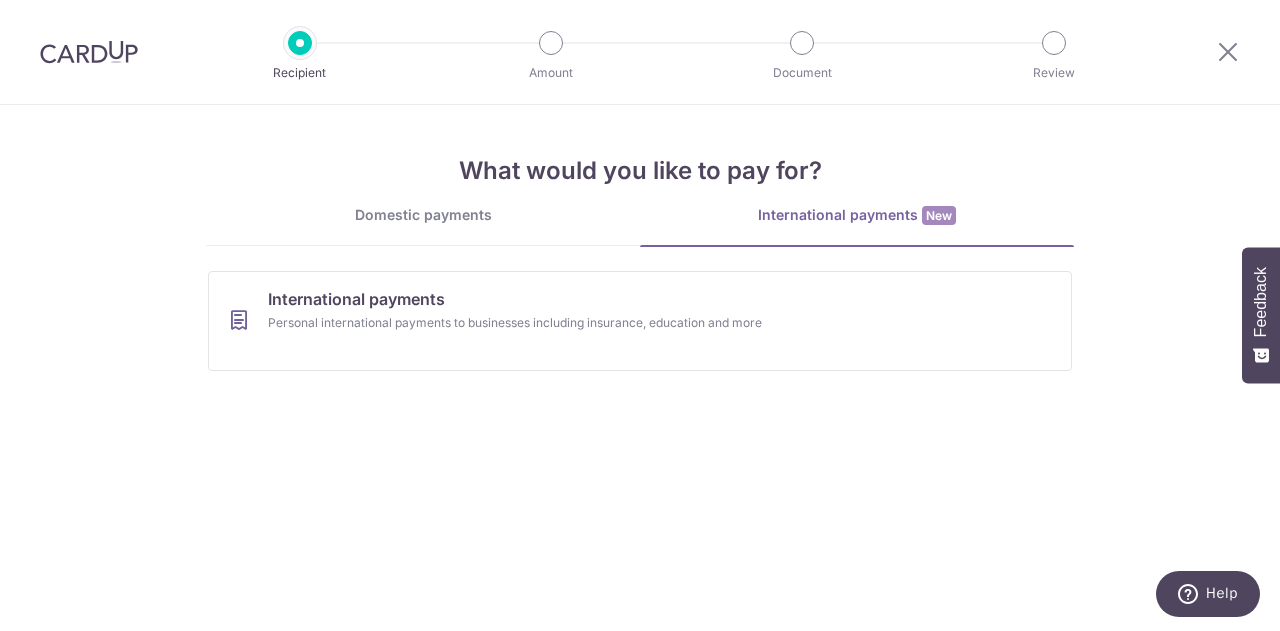 scroll, scrollTop: 0, scrollLeft: 0, axis: both 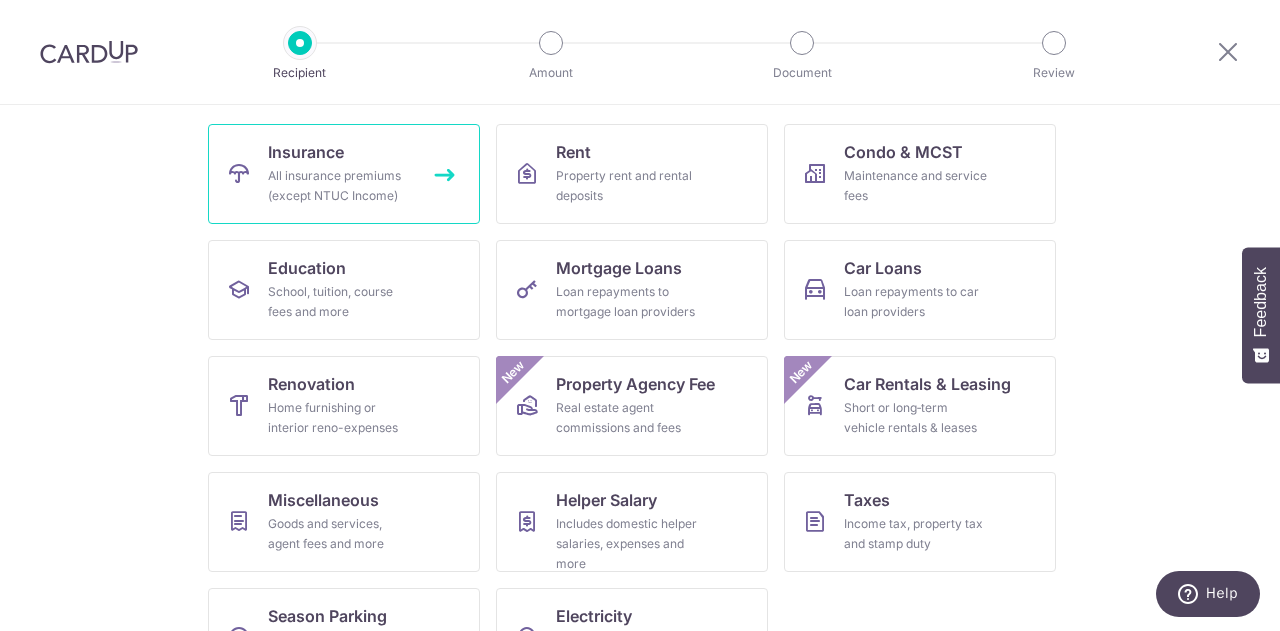 click on "Insurance" at bounding box center [306, 152] 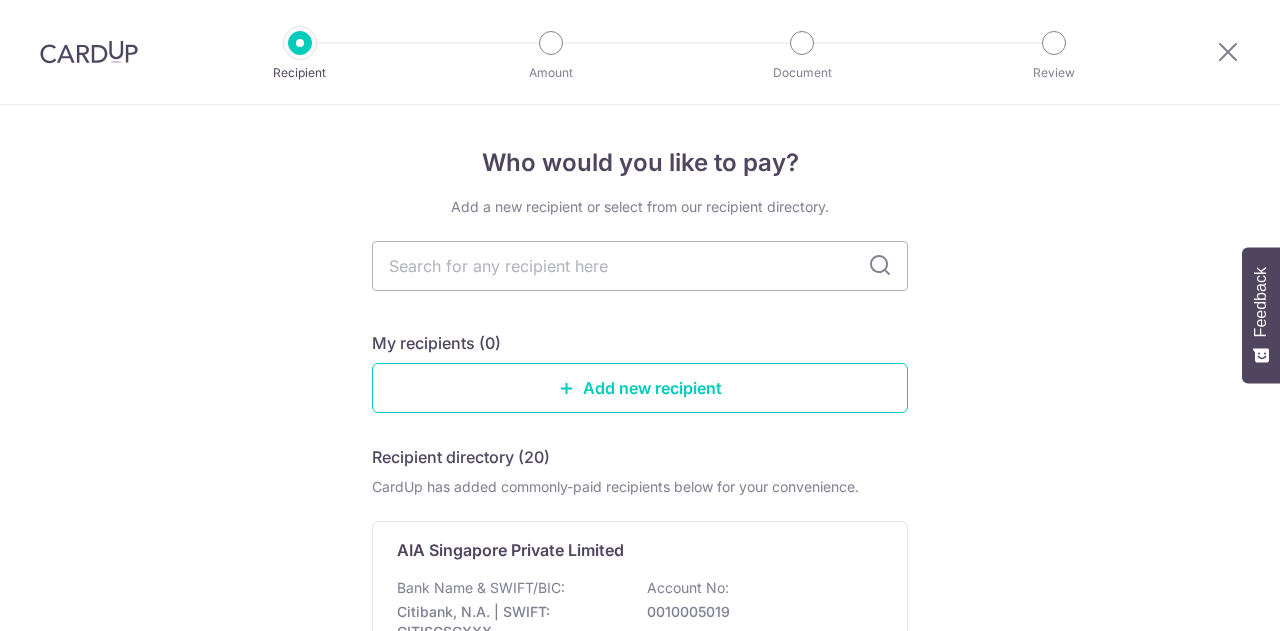 scroll, scrollTop: 0, scrollLeft: 0, axis: both 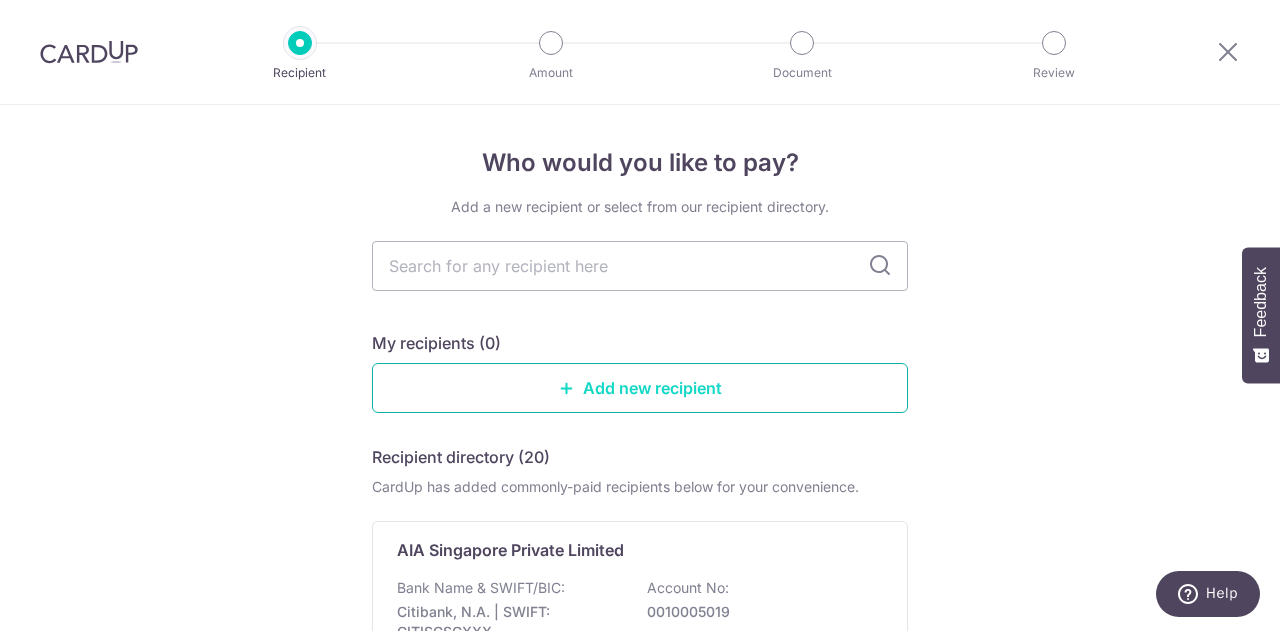 click on "Add new recipient" at bounding box center (640, 388) 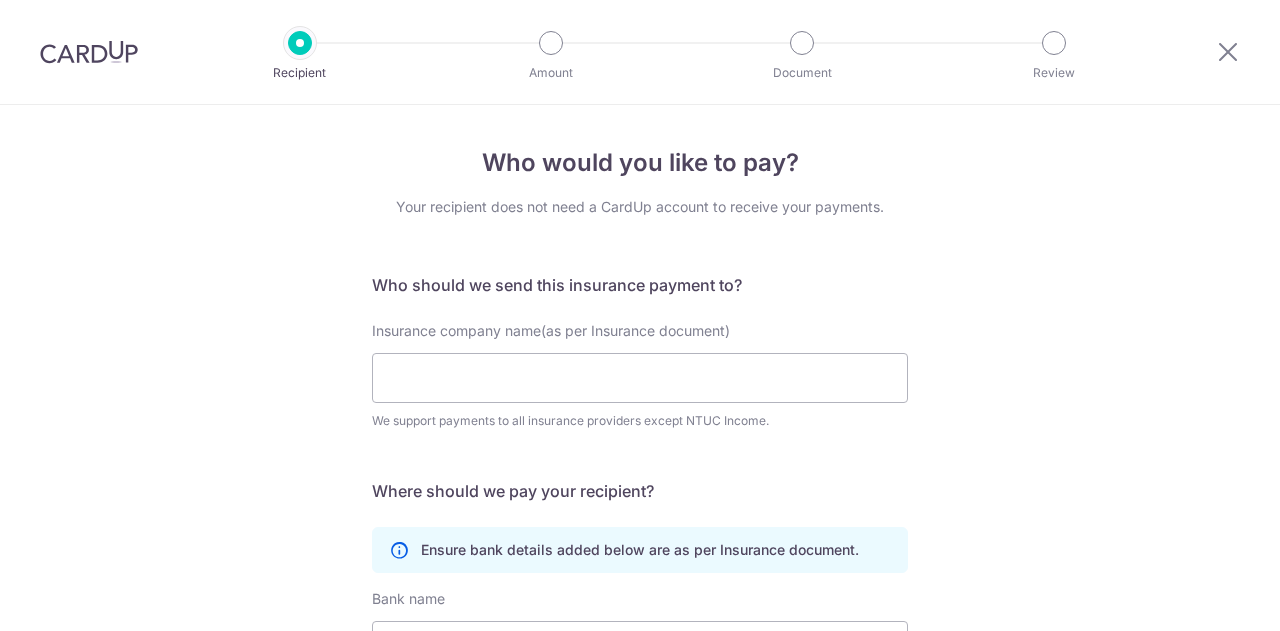 scroll, scrollTop: 0, scrollLeft: 0, axis: both 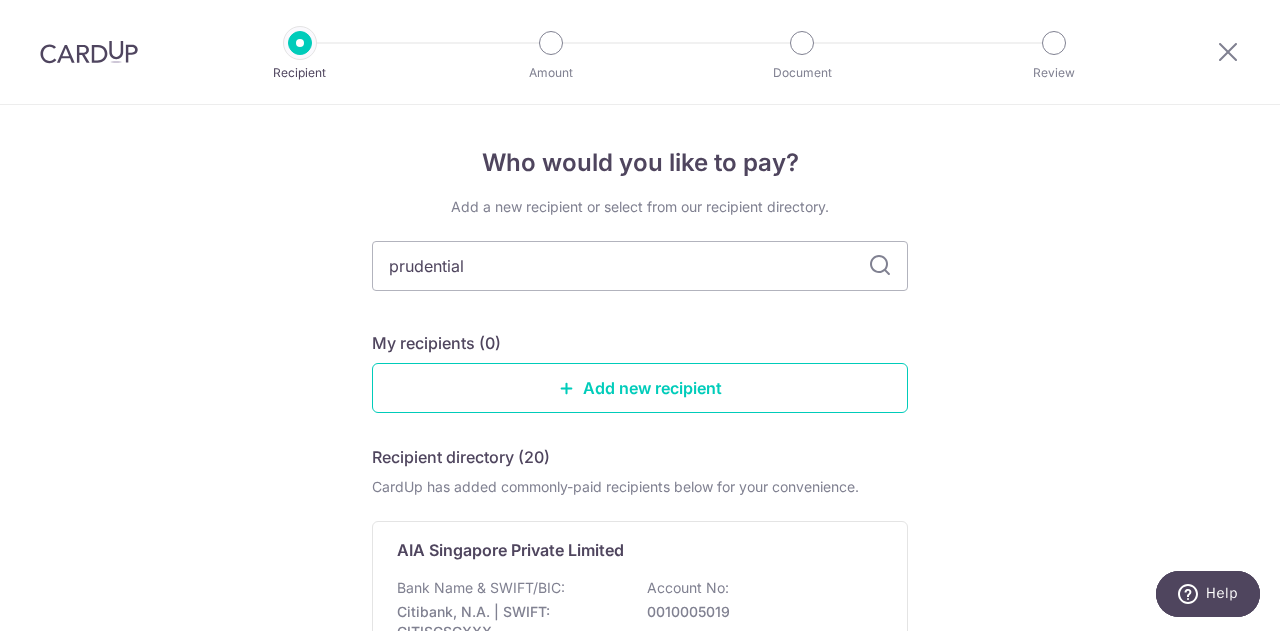 type on "prudential" 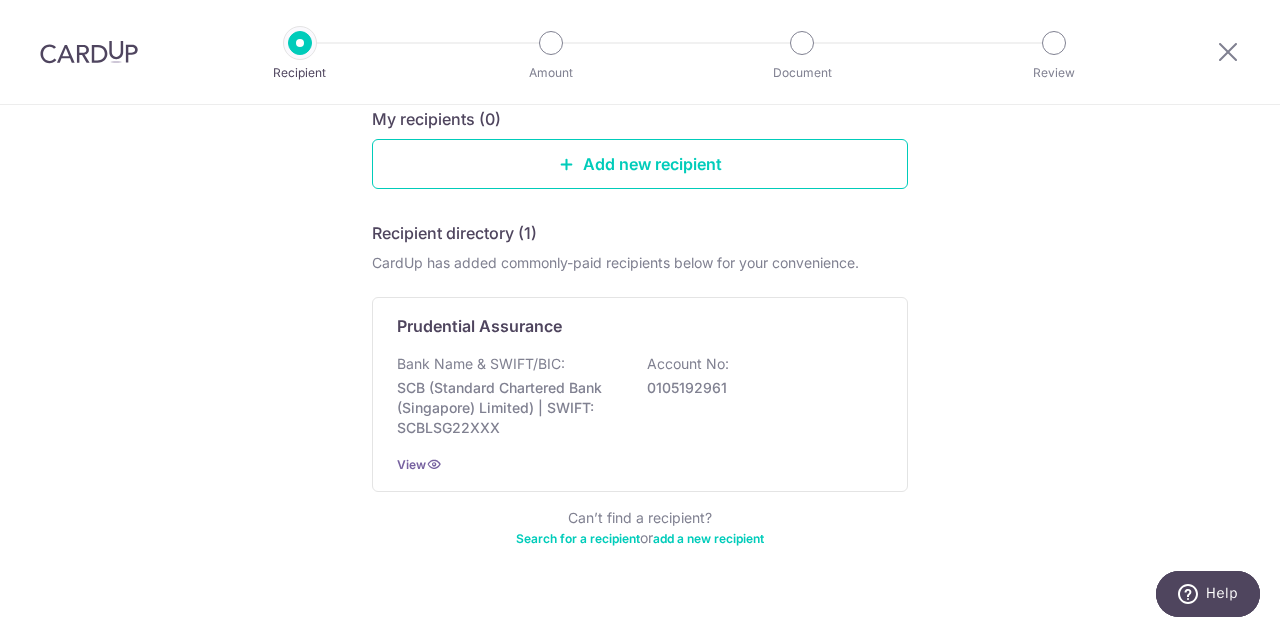 scroll, scrollTop: 256, scrollLeft: 0, axis: vertical 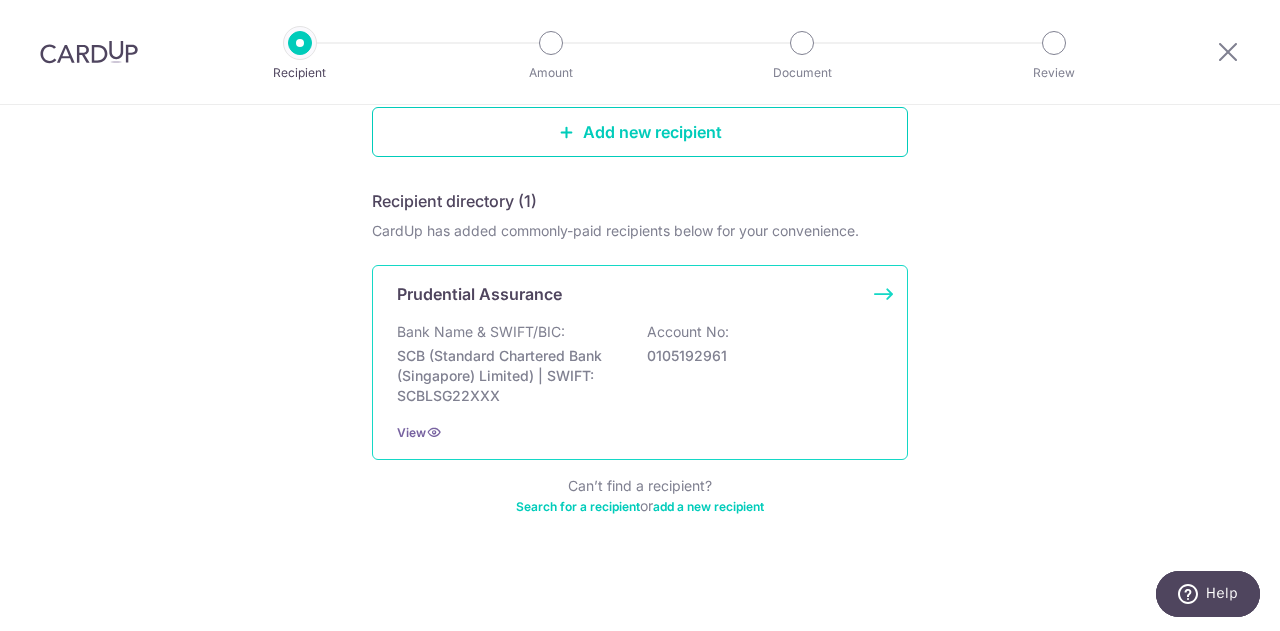 click on "Bank Name & SWIFT/BIC:" at bounding box center [481, 332] 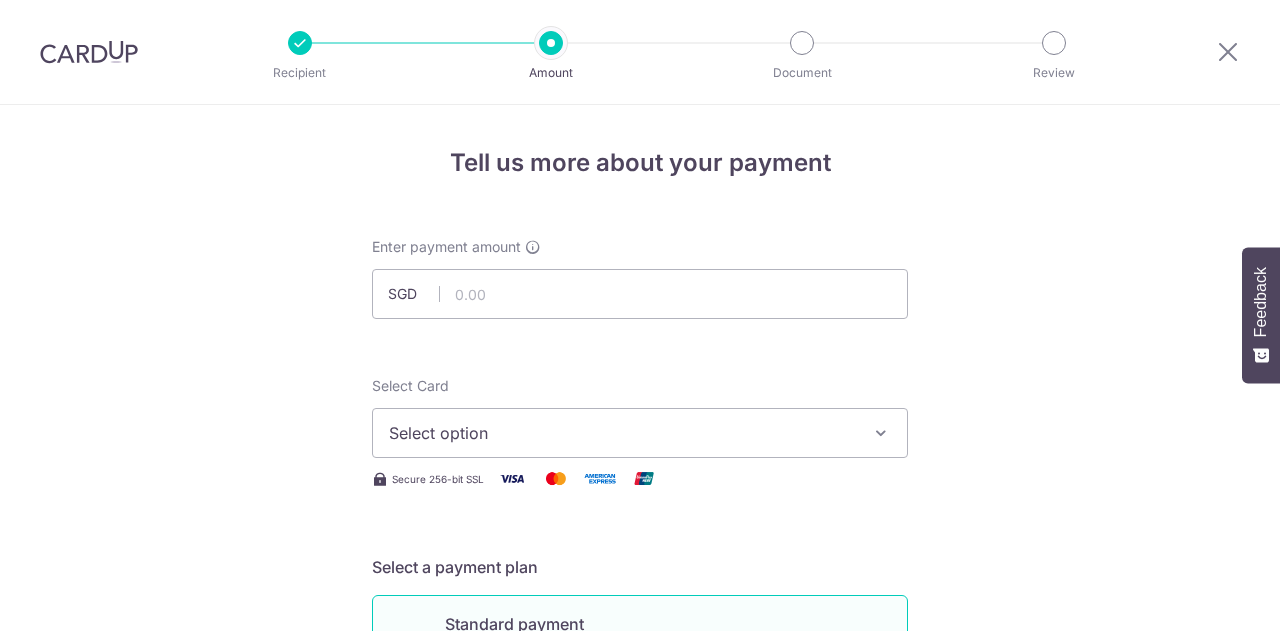 scroll, scrollTop: 0, scrollLeft: 0, axis: both 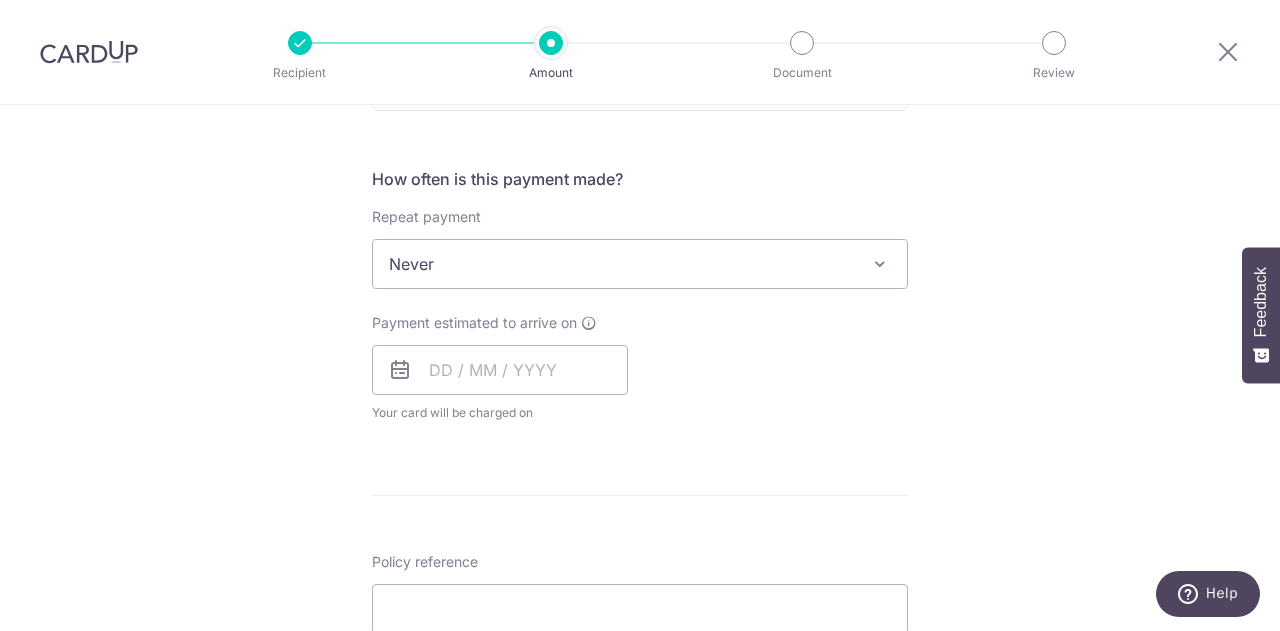 click on "Never" at bounding box center (640, 264) 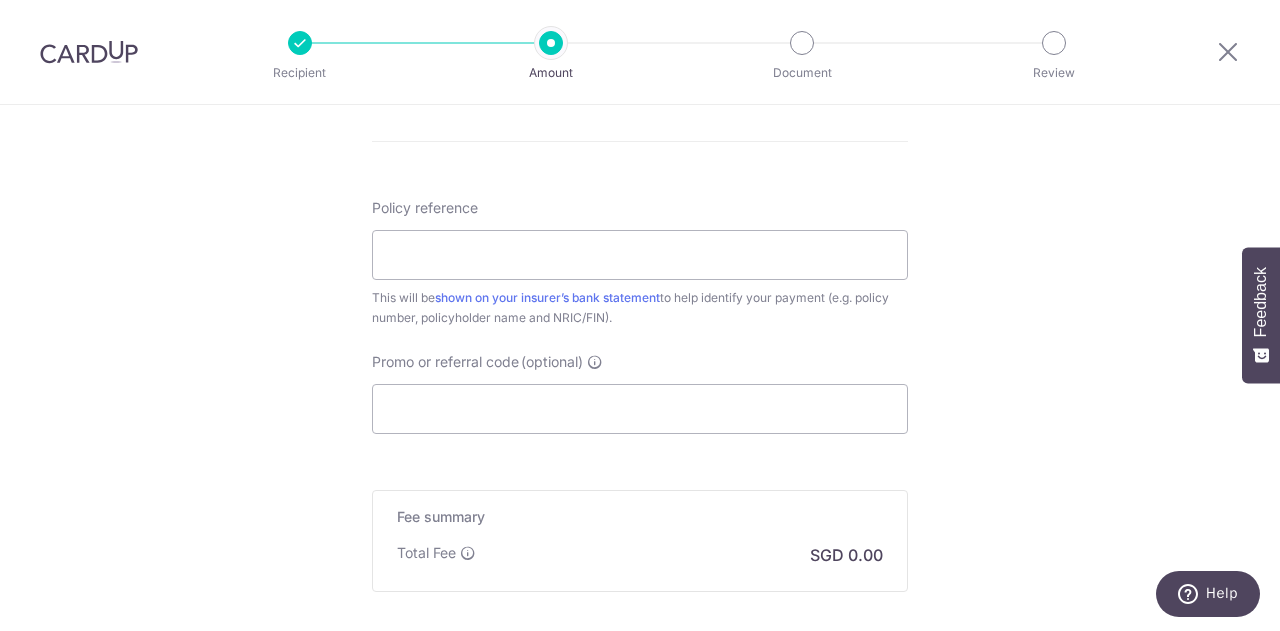 scroll, scrollTop: 1067, scrollLeft: 0, axis: vertical 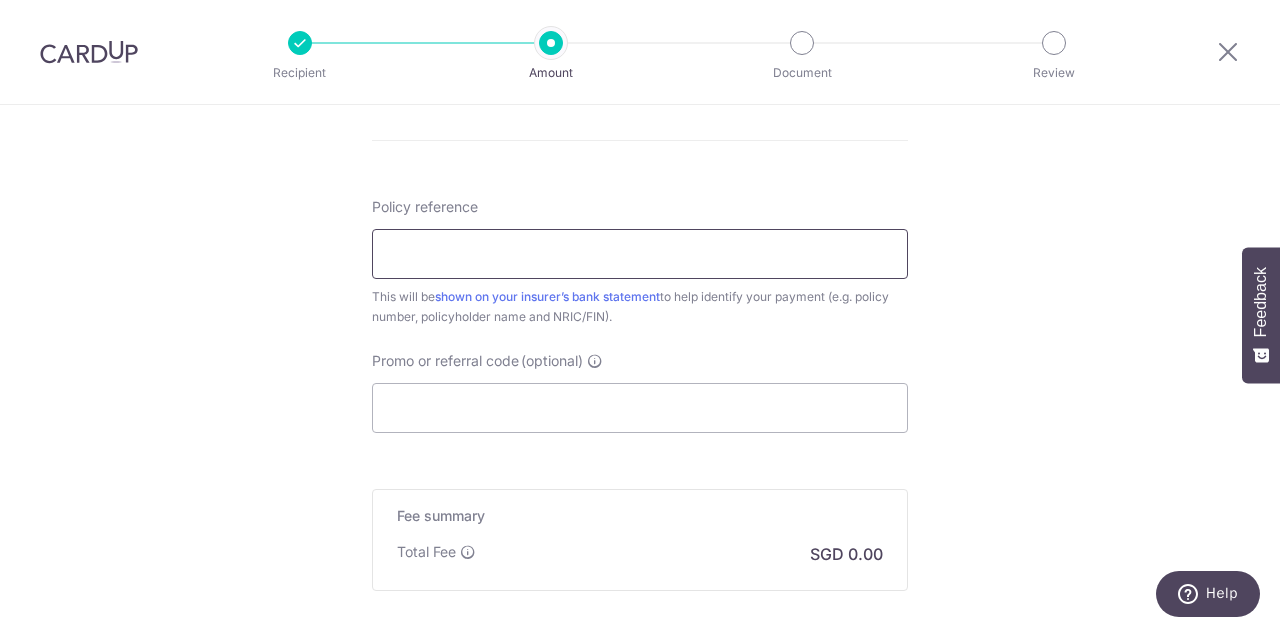 click on "Policy reference" at bounding box center (640, 254) 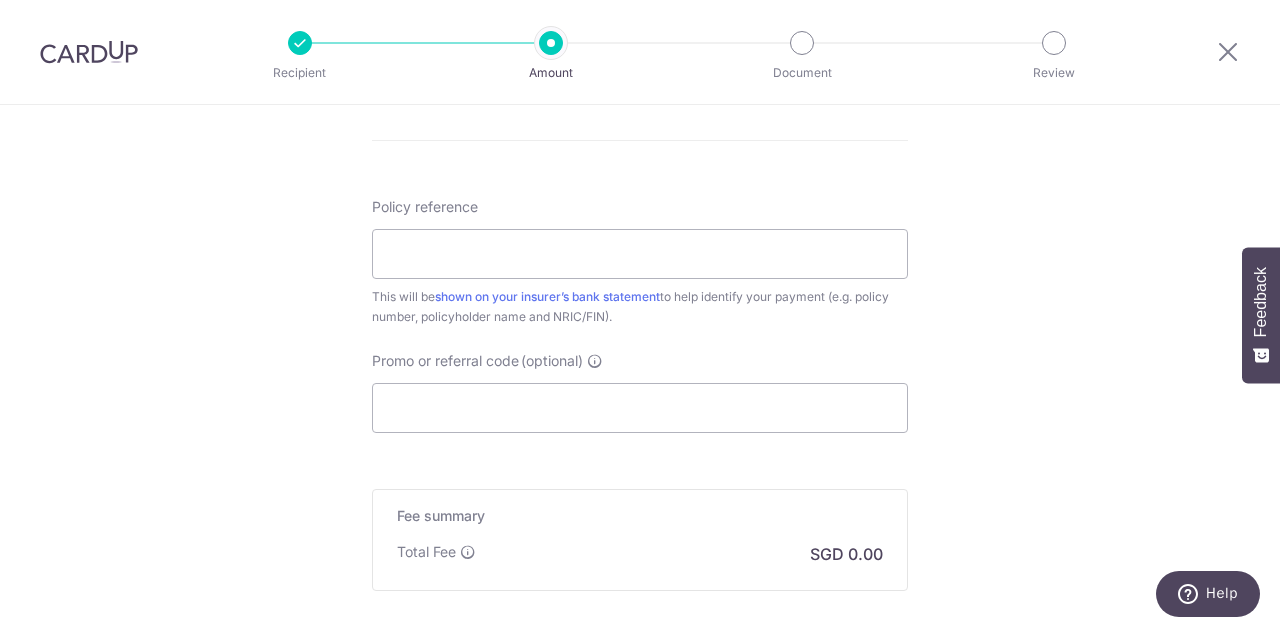 click on "SGD
Select Card
Select option
Add credit card
Your Cards
**** [CARD_LAST_FOUR]
**** [CARD_LAST_FOUR]
Secure 256-bit SSL
Text
New card details
Card
Secure 256-bit SSL" at bounding box center (640, -39) 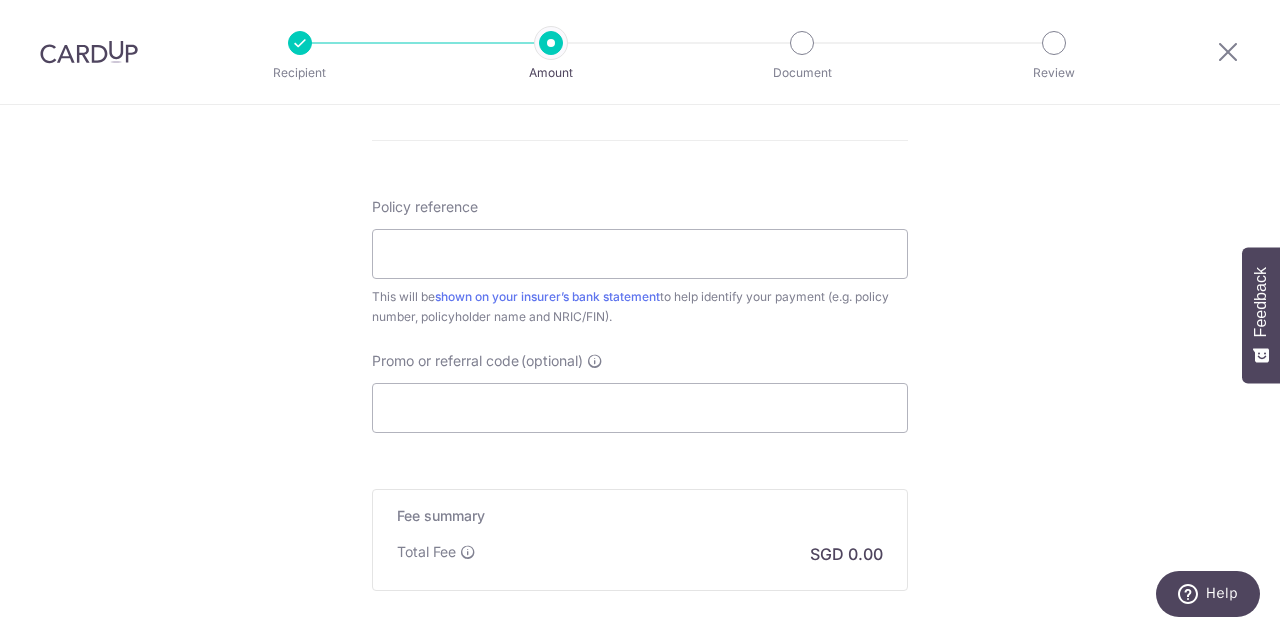 click on "SGD
Select Card
Select option
Add credit card
Your Cards
**** [CARD_LAST_FOUR]
**** [CARD_LAST_FOUR]
Secure 256-bit SSL
Text
New card details
Card
Secure 256-bit SSL" at bounding box center (640, -58) 